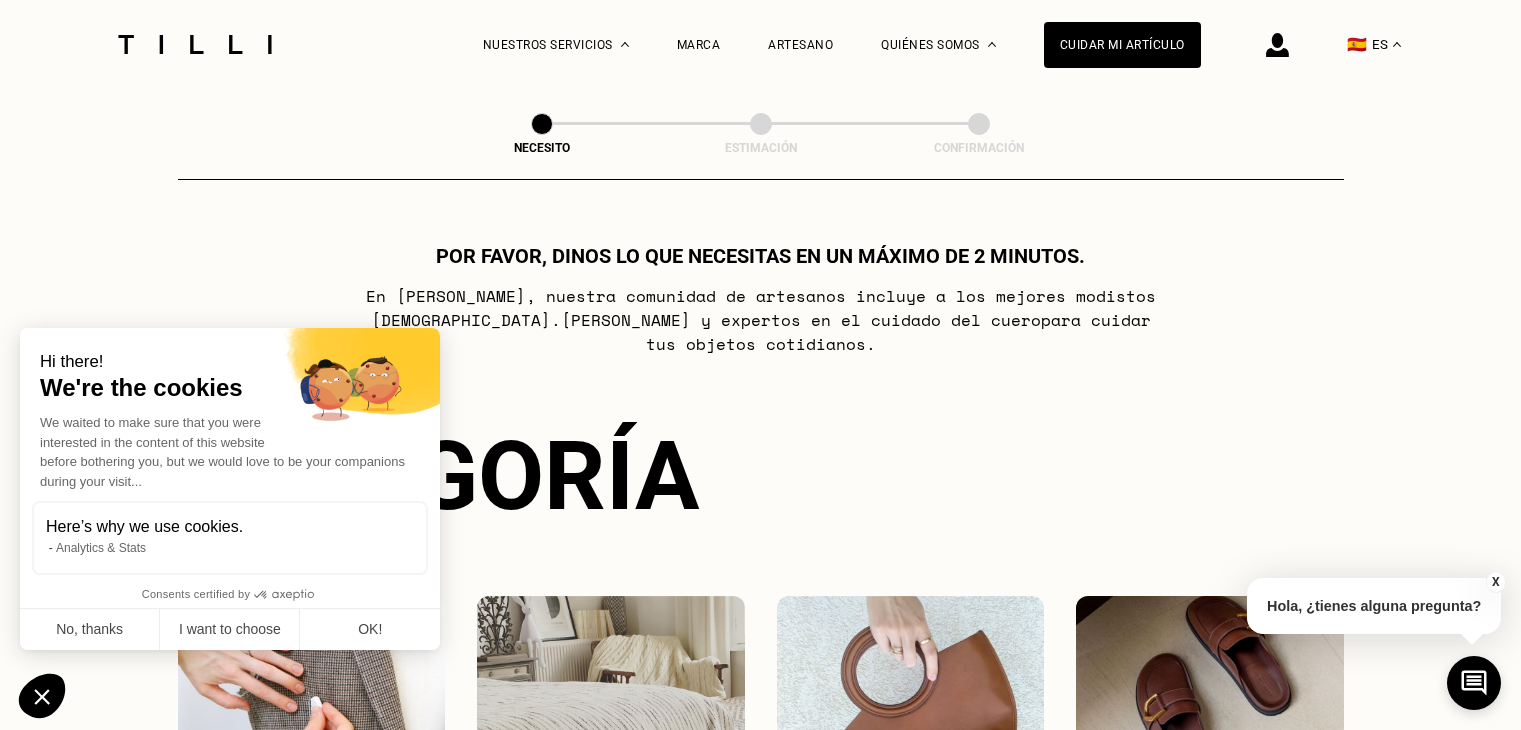 scroll, scrollTop: 675, scrollLeft: 0, axis: vertical 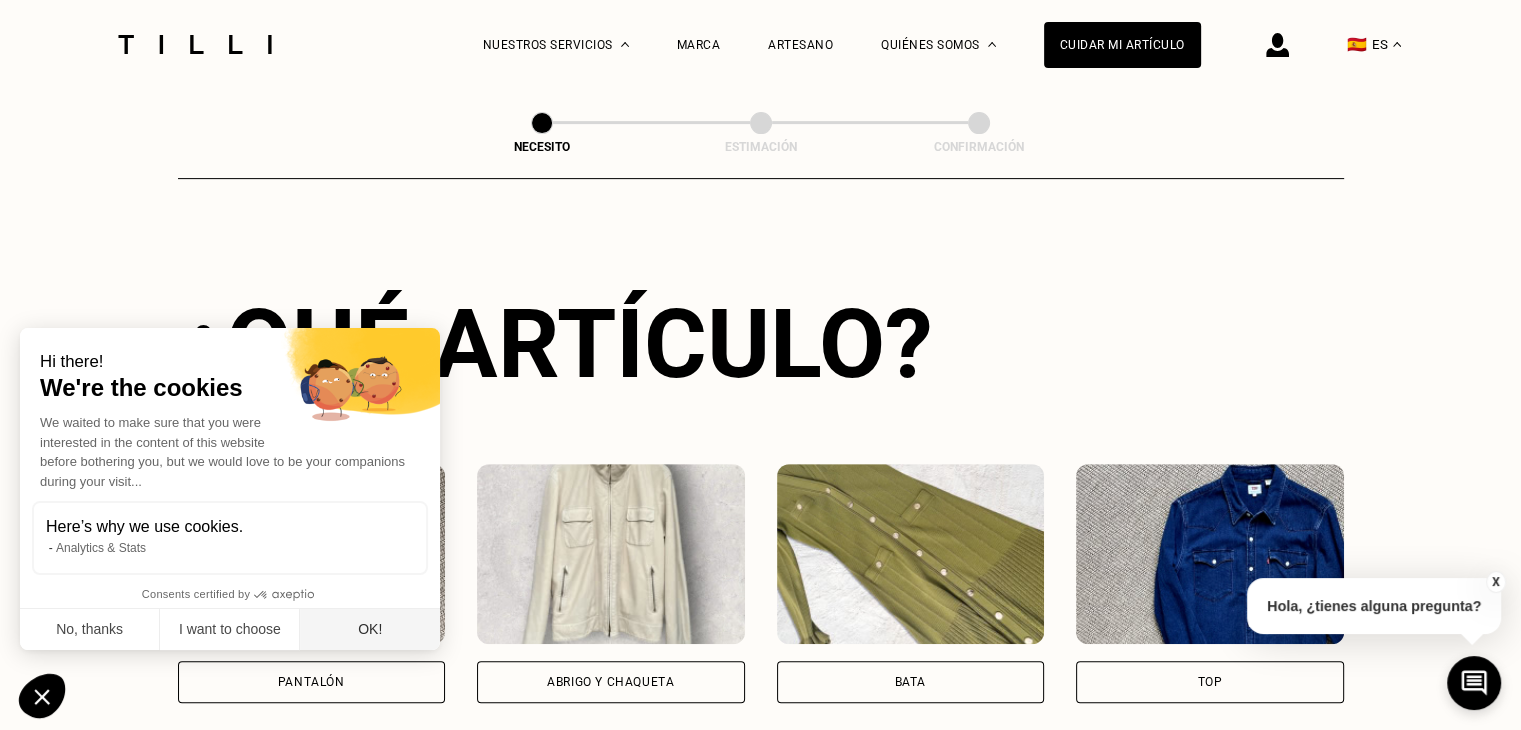 click on "OK!" at bounding box center [370, 630] 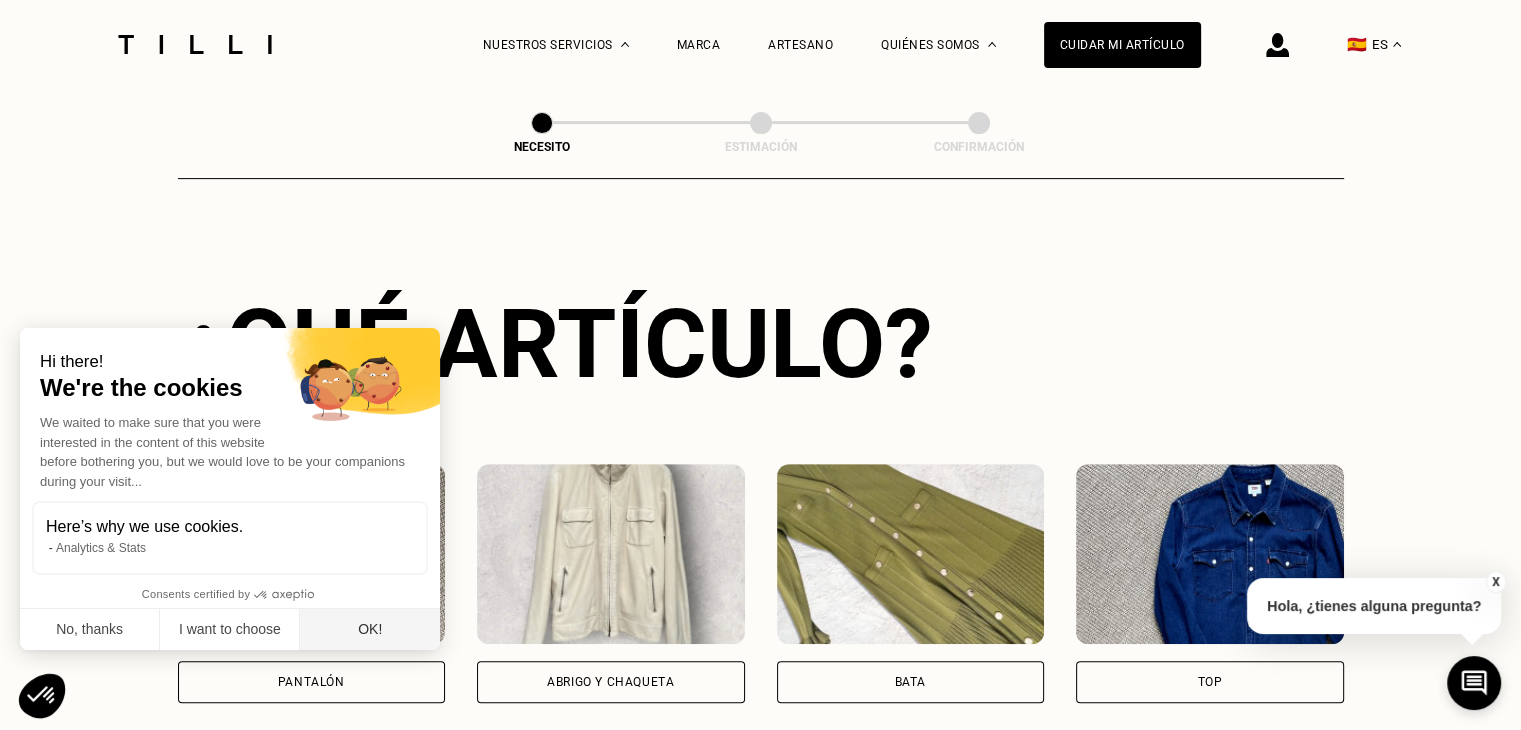 scroll, scrollTop: 0, scrollLeft: 0, axis: both 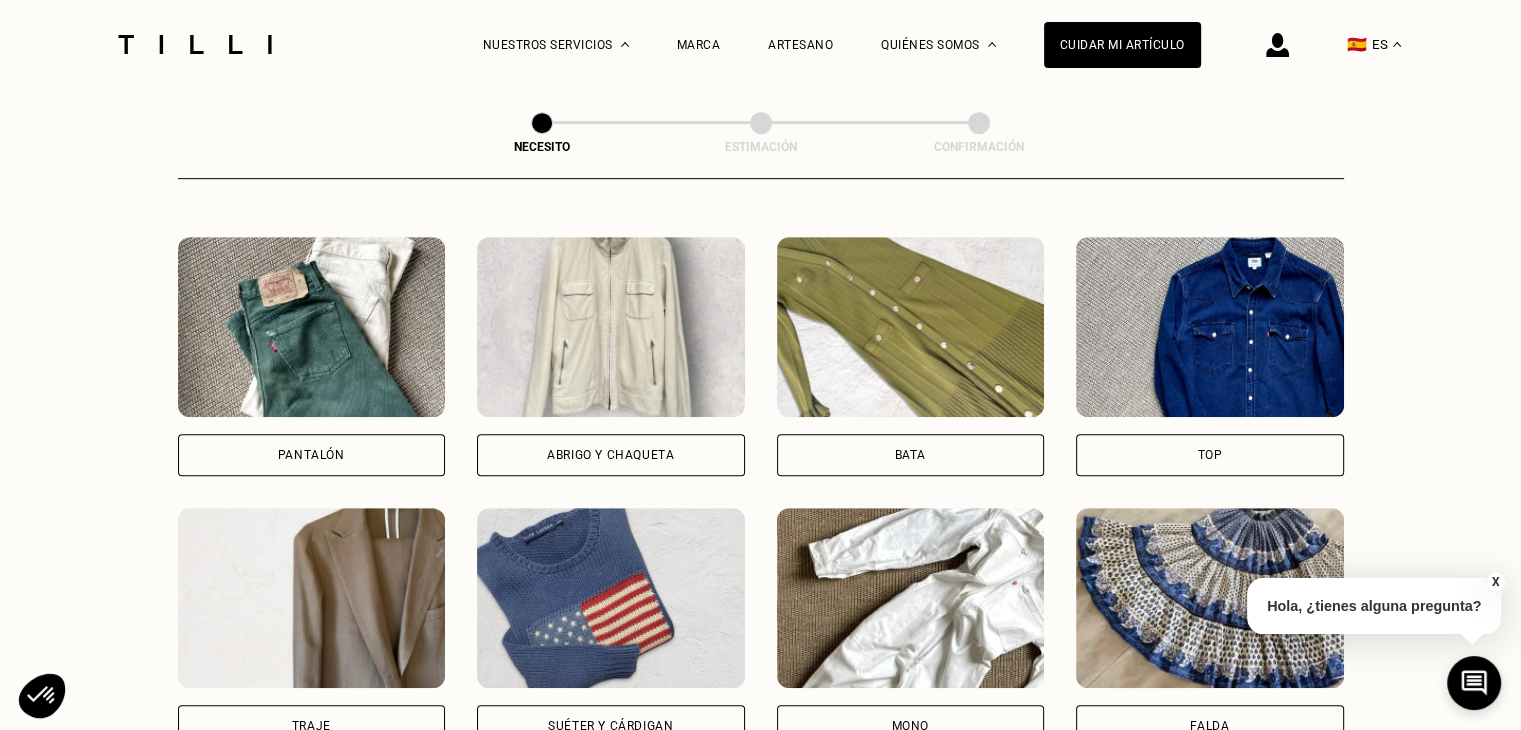 click at bounding box center [1210, 327] 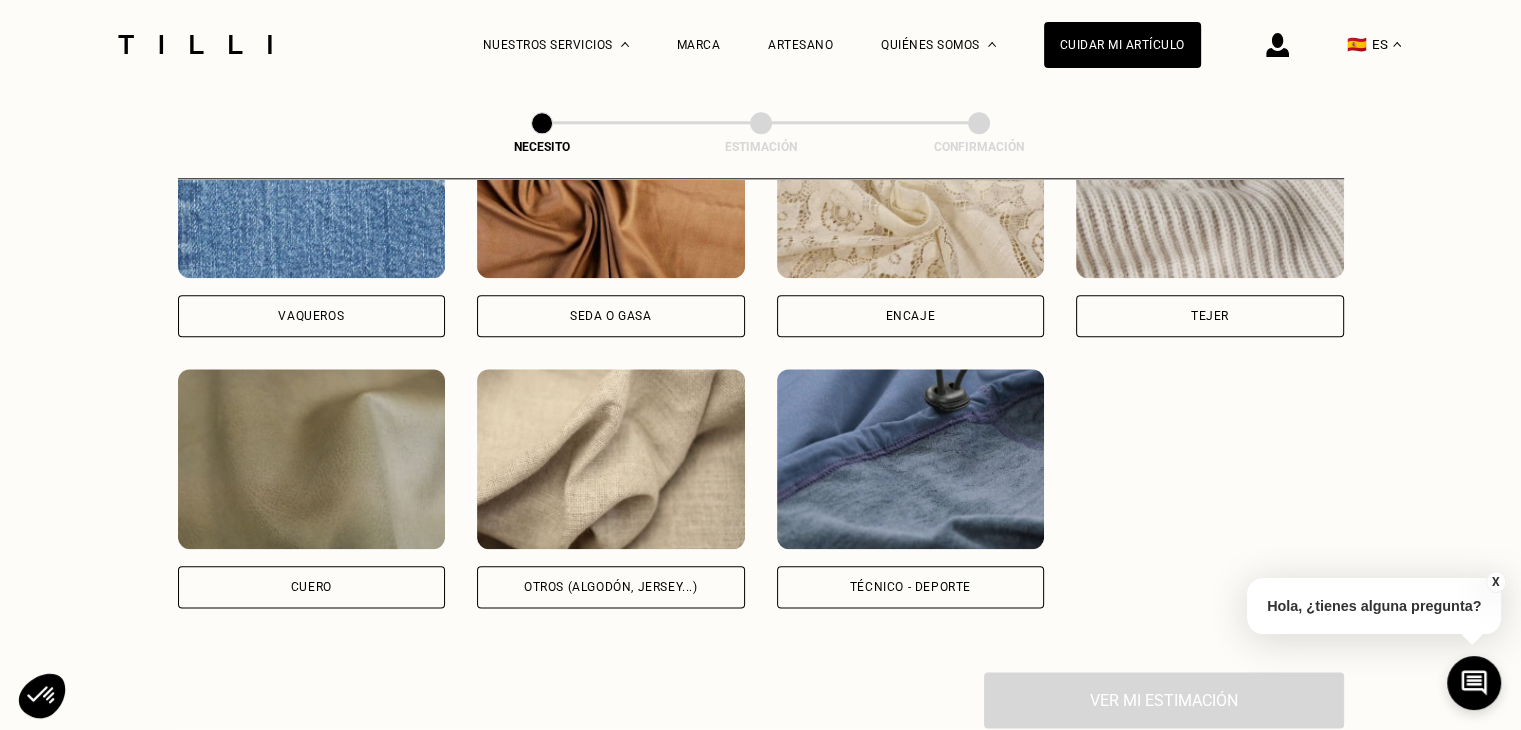 scroll, scrollTop: 2258, scrollLeft: 0, axis: vertical 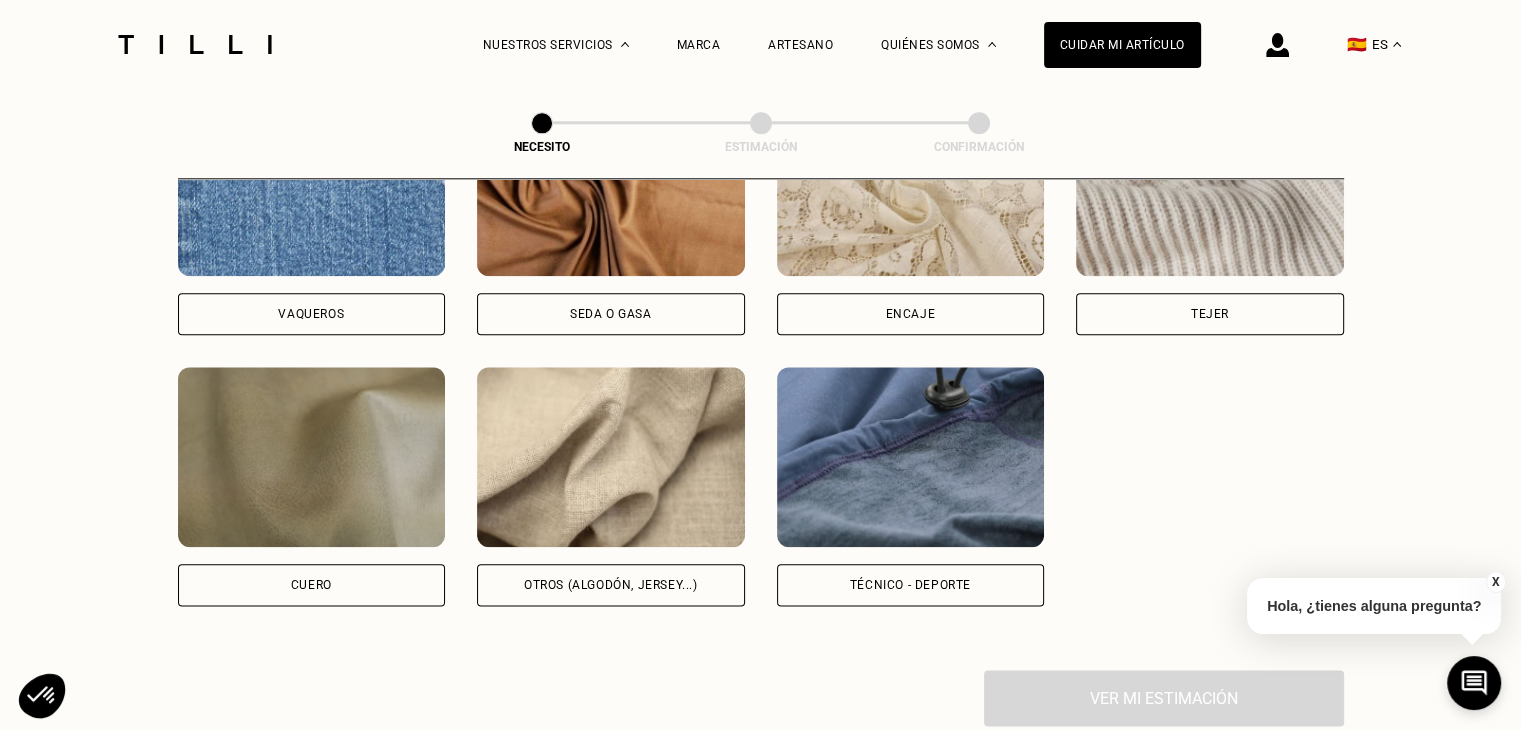 click at bounding box center [611, 457] 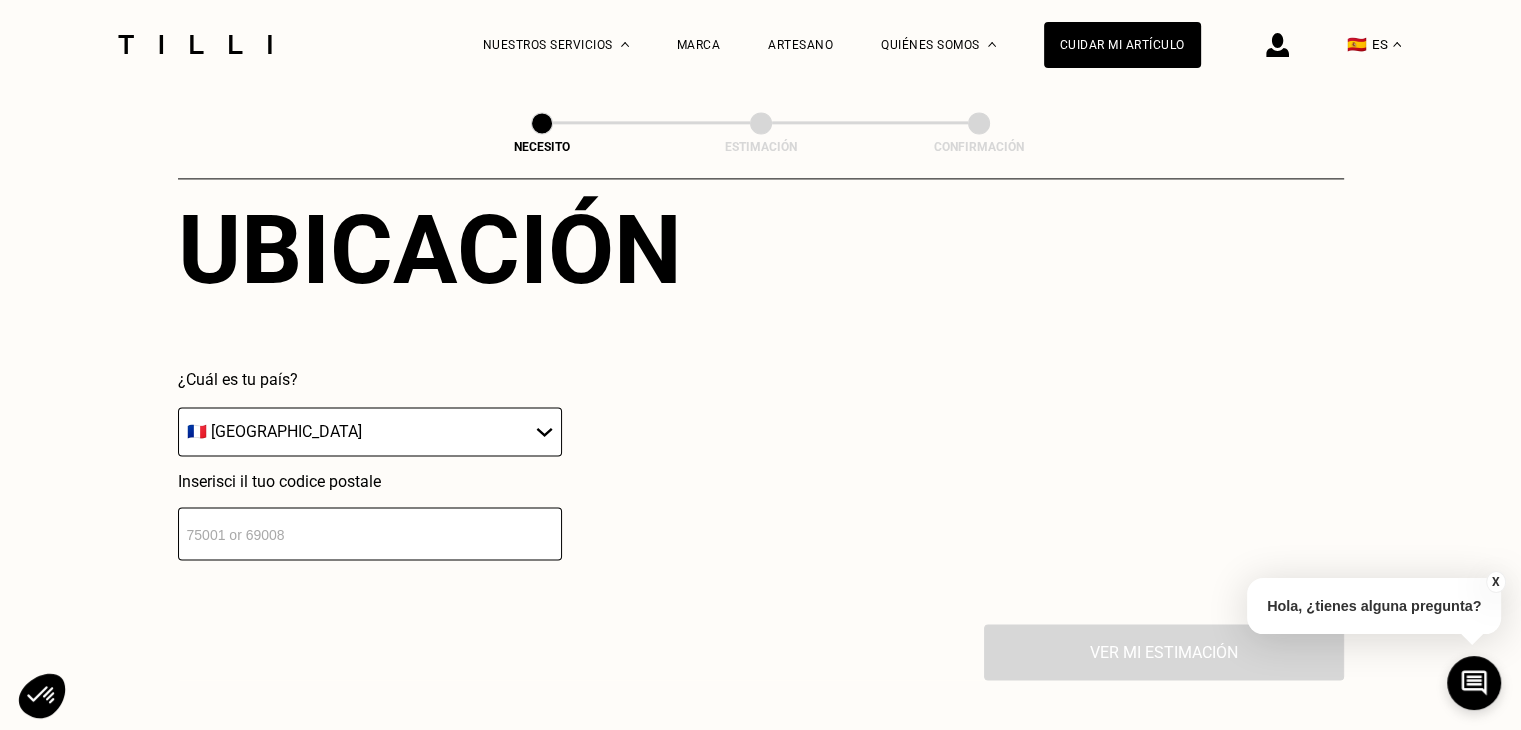 scroll, scrollTop: 2801, scrollLeft: 0, axis: vertical 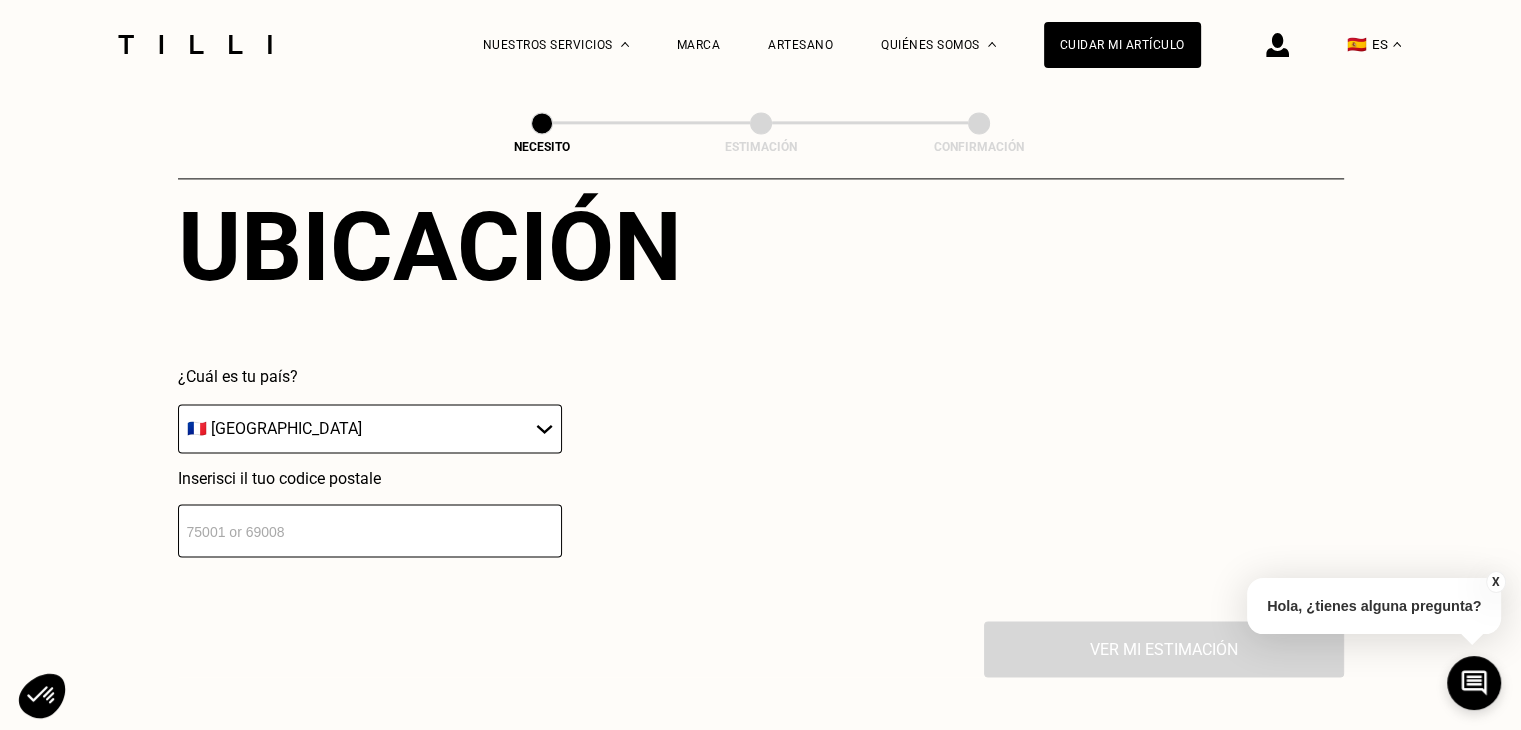 click on "🇩🇪   [GEOGRAPHIC_DATA] 🇦🇹   [GEOGRAPHIC_DATA] 🇧🇪   [GEOGRAPHIC_DATA] 🇧🇬   [GEOGRAPHIC_DATA] 🇨🇾   [GEOGRAPHIC_DATA] 🇭🇷   [GEOGRAPHIC_DATA] 🇩🇰   [GEOGRAPHIC_DATA] 🇸🇰   [GEOGRAPHIC_DATA] 🇸🇮   [GEOGRAPHIC_DATA] 🇪🇸   [GEOGRAPHIC_DATA] 🇪🇪   [GEOGRAPHIC_DATA] 🇫🇮   [GEOGRAPHIC_DATA] 🇫🇷   [GEOGRAPHIC_DATA] 🇬🇷   [GEOGRAPHIC_DATA] 🇭🇺   [GEOGRAPHIC_DATA] 🇮🇪   [GEOGRAPHIC_DATA] 🇮🇹   [GEOGRAPHIC_DATA] 🇱[GEOGRAPHIC_DATA]   [GEOGRAPHIC_DATA] 🇱🇮   [GEOGRAPHIC_DATA] 🇱🇹   [GEOGRAPHIC_DATA] 🇱🇺   [GEOGRAPHIC_DATA] 🇲🇹   [GEOGRAPHIC_DATA] 🇳🇴   [GEOGRAPHIC_DATA] 🇳🇱   [GEOGRAPHIC_DATA] 🇵🇱   [GEOGRAPHIC_DATA] 🇵🇹   [GEOGRAPHIC_DATA] 🇬🇧   [PERSON_NAME][GEOGRAPHIC_DATA] 🇨🇿   [GEOGRAPHIC_DATA] 🇷🇴   [GEOGRAPHIC_DATA] 🇸🇪   [GEOGRAPHIC_DATA] 🇨🇭   [GEOGRAPHIC_DATA]" at bounding box center (370, 428) 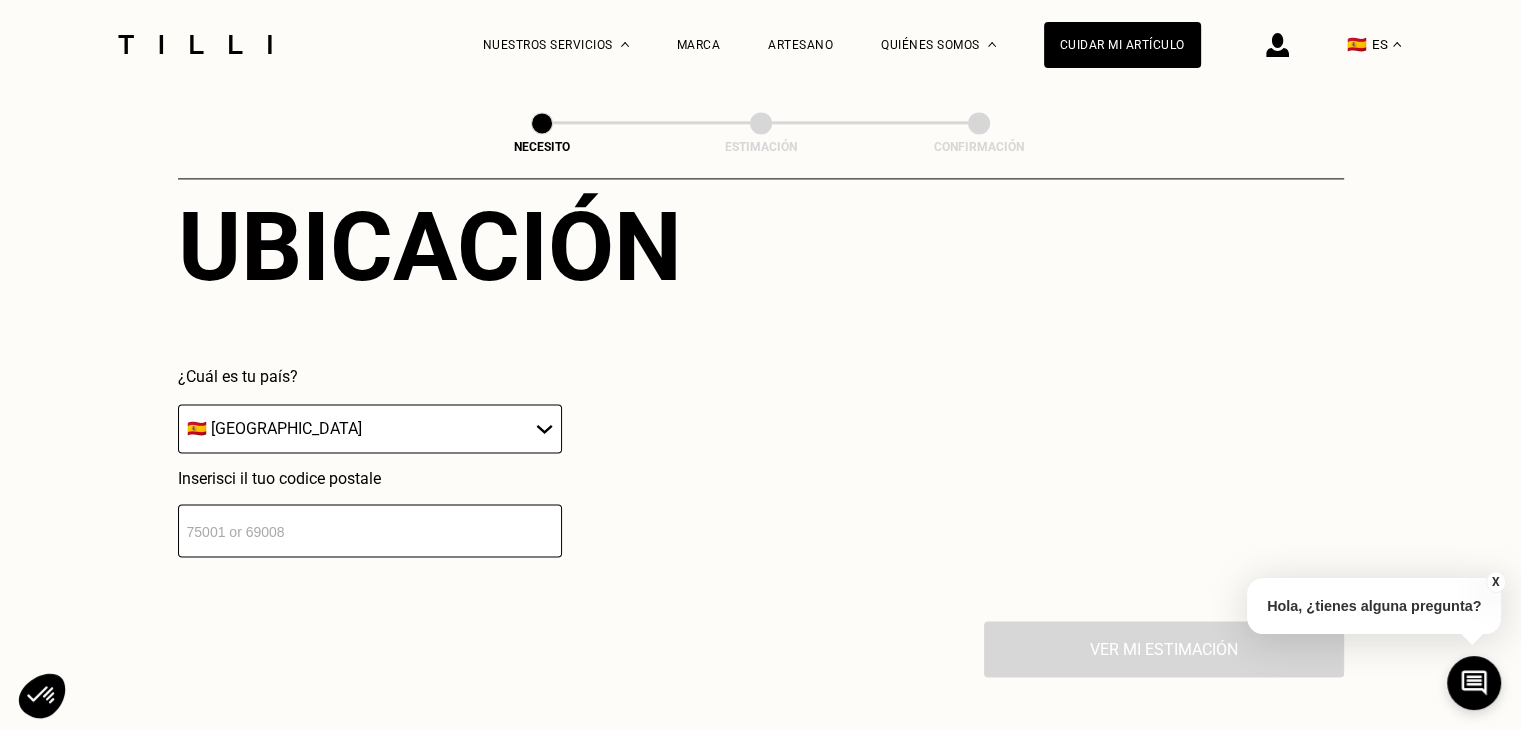 click on "🇩🇪   [GEOGRAPHIC_DATA] 🇦🇹   [GEOGRAPHIC_DATA] 🇧🇪   [GEOGRAPHIC_DATA] 🇧🇬   [GEOGRAPHIC_DATA] 🇨🇾   [GEOGRAPHIC_DATA] 🇭🇷   [GEOGRAPHIC_DATA] 🇩🇰   [GEOGRAPHIC_DATA] 🇸🇰   [GEOGRAPHIC_DATA] 🇸🇮   [GEOGRAPHIC_DATA] 🇪🇸   [GEOGRAPHIC_DATA] 🇪🇪   [GEOGRAPHIC_DATA] 🇫🇮   [GEOGRAPHIC_DATA] 🇫🇷   [GEOGRAPHIC_DATA] 🇬🇷   [GEOGRAPHIC_DATA] 🇭🇺   [GEOGRAPHIC_DATA] 🇮🇪   [GEOGRAPHIC_DATA] 🇮🇹   [GEOGRAPHIC_DATA] 🇱[GEOGRAPHIC_DATA]   [GEOGRAPHIC_DATA] 🇱🇮   [GEOGRAPHIC_DATA] 🇱🇹   [GEOGRAPHIC_DATA] 🇱🇺   [GEOGRAPHIC_DATA] 🇲🇹   [GEOGRAPHIC_DATA] 🇳🇴   [GEOGRAPHIC_DATA] 🇳🇱   [GEOGRAPHIC_DATA] 🇵🇱   [GEOGRAPHIC_DATA] 🇵🇹   [GEOGRAPHIC_DATA] 🇬🇧   [PERSON_NAME][GEOGRAPHIC_DATA] 🇨🇿   [GEOGRAPHIC_DATA] 🇷🇴   [GEOGRAPHIC_DATA] 🇸🇪   [GEOGRAPHIC_DATA] 🇨🇭   [GEOGRAPHIC_DATA]" at bounding box center [370, 428] 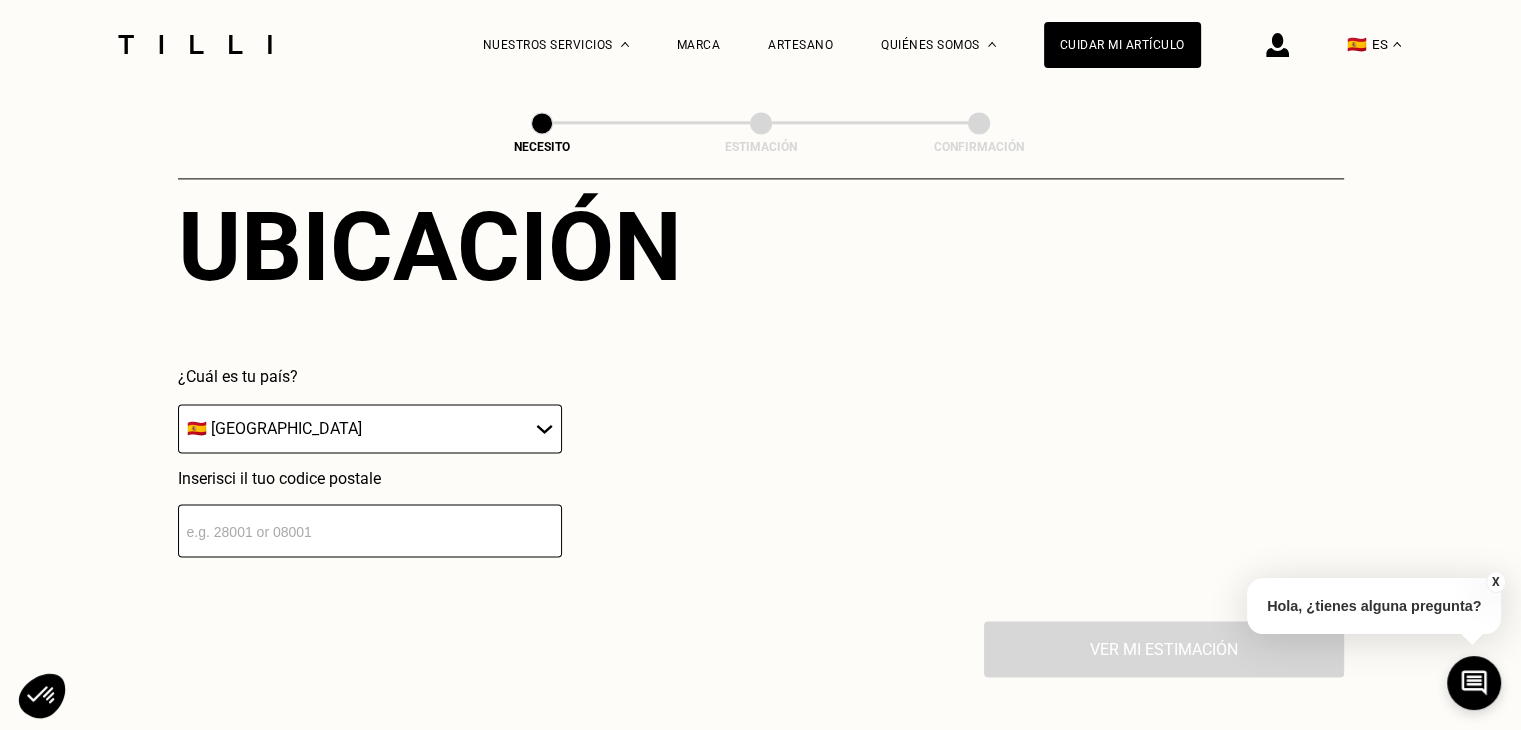 click at bounding box center [370, 530] 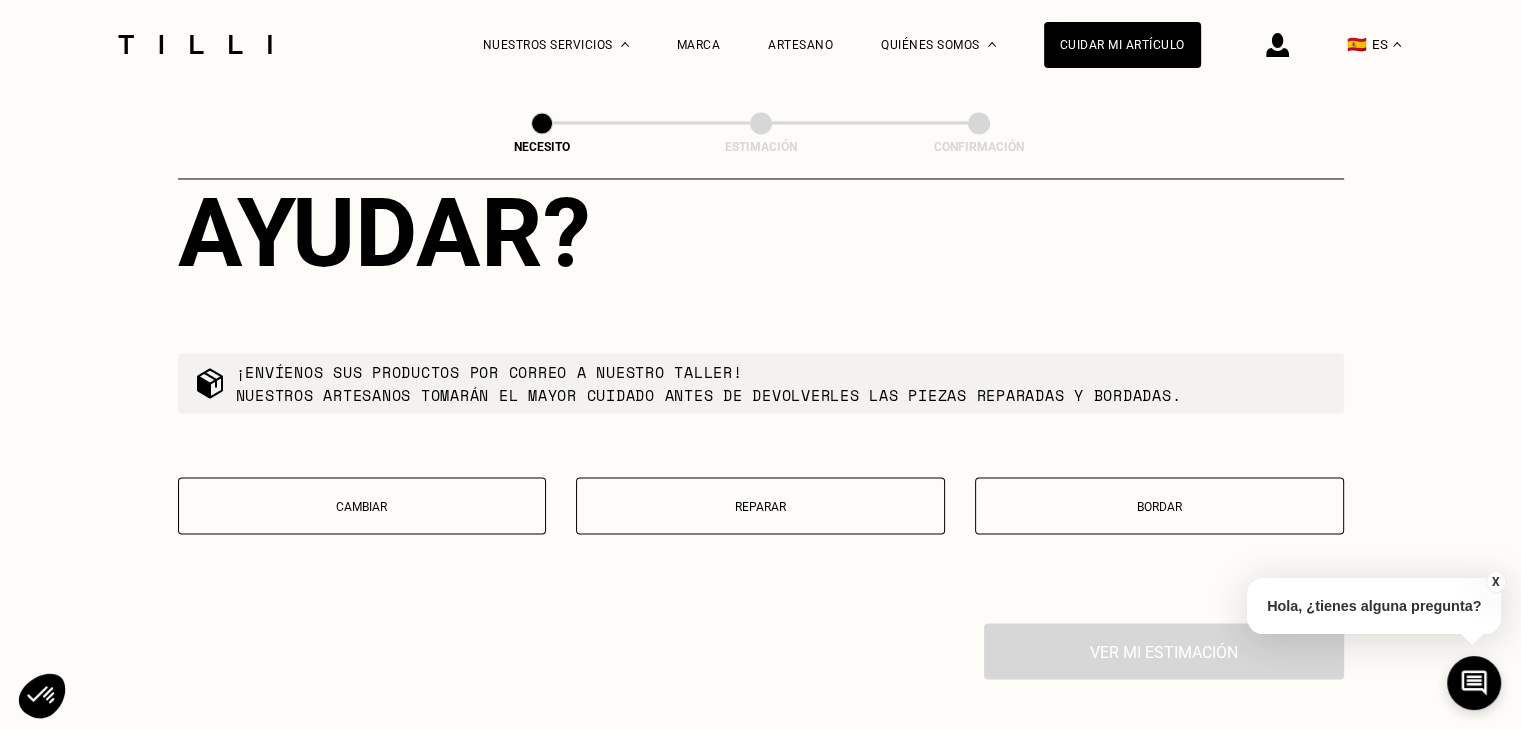 scroll, scrollTop: 3420, scrollLeft: 0, axis: vertical 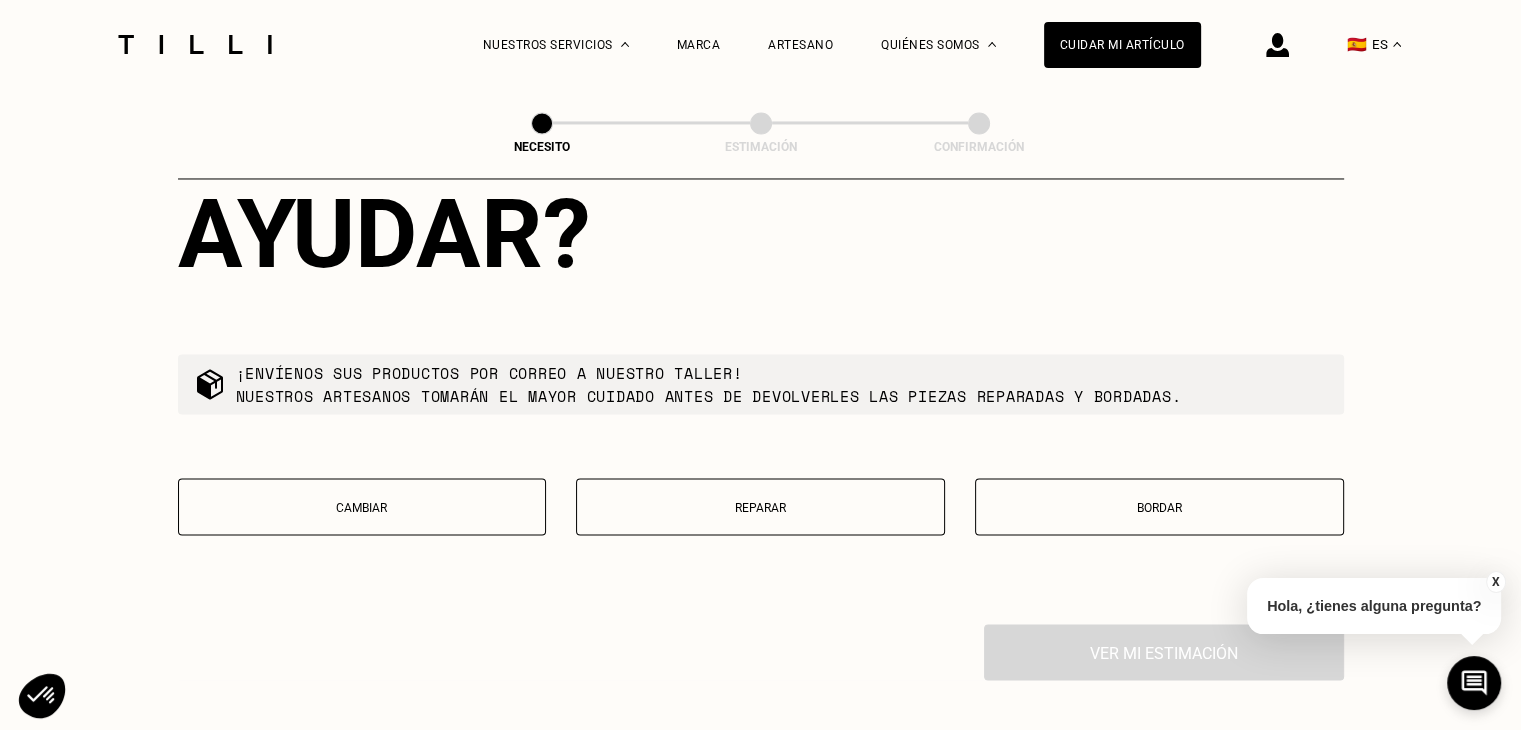 type on "12520" 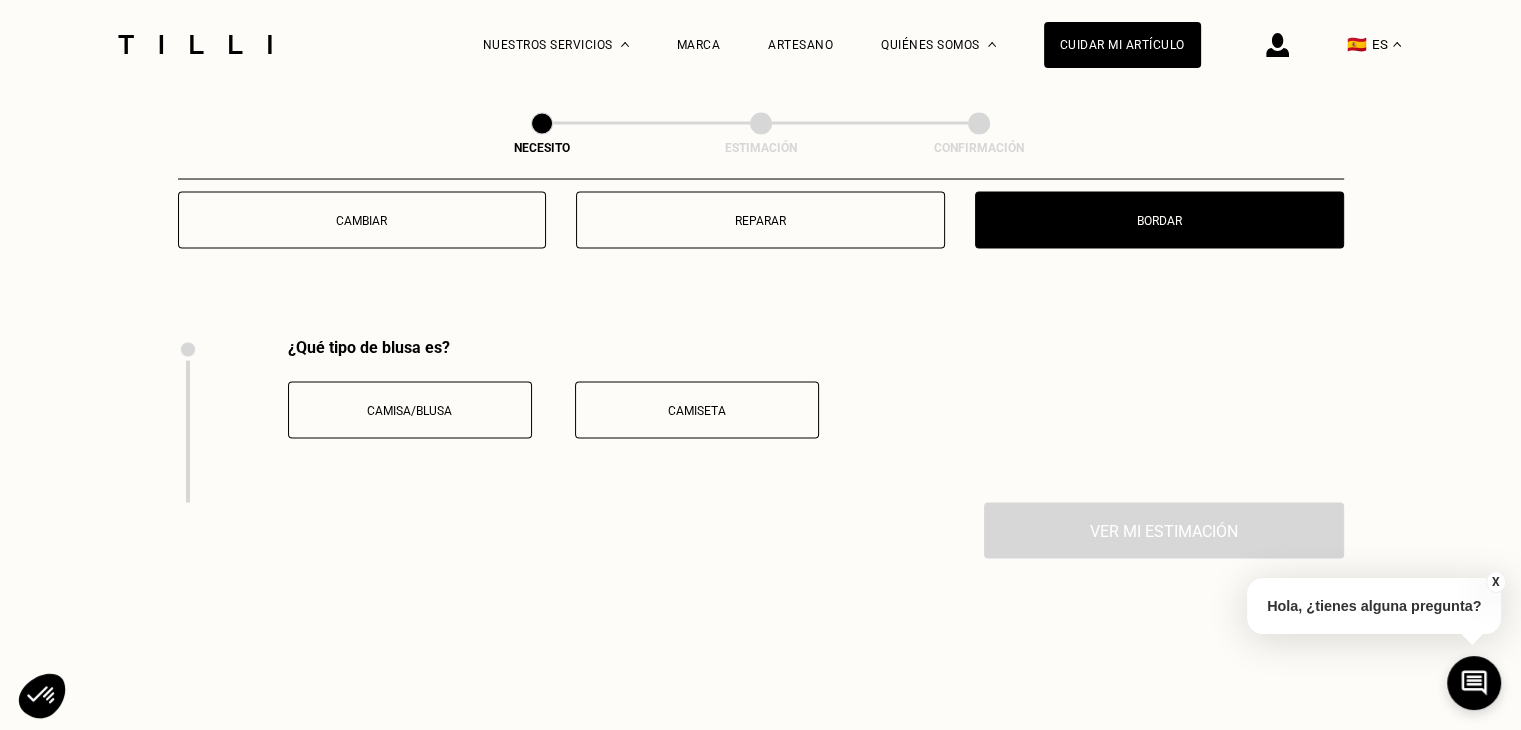 scroll, scrollTop: 3836, scrollLeft: 0, axis: vertical 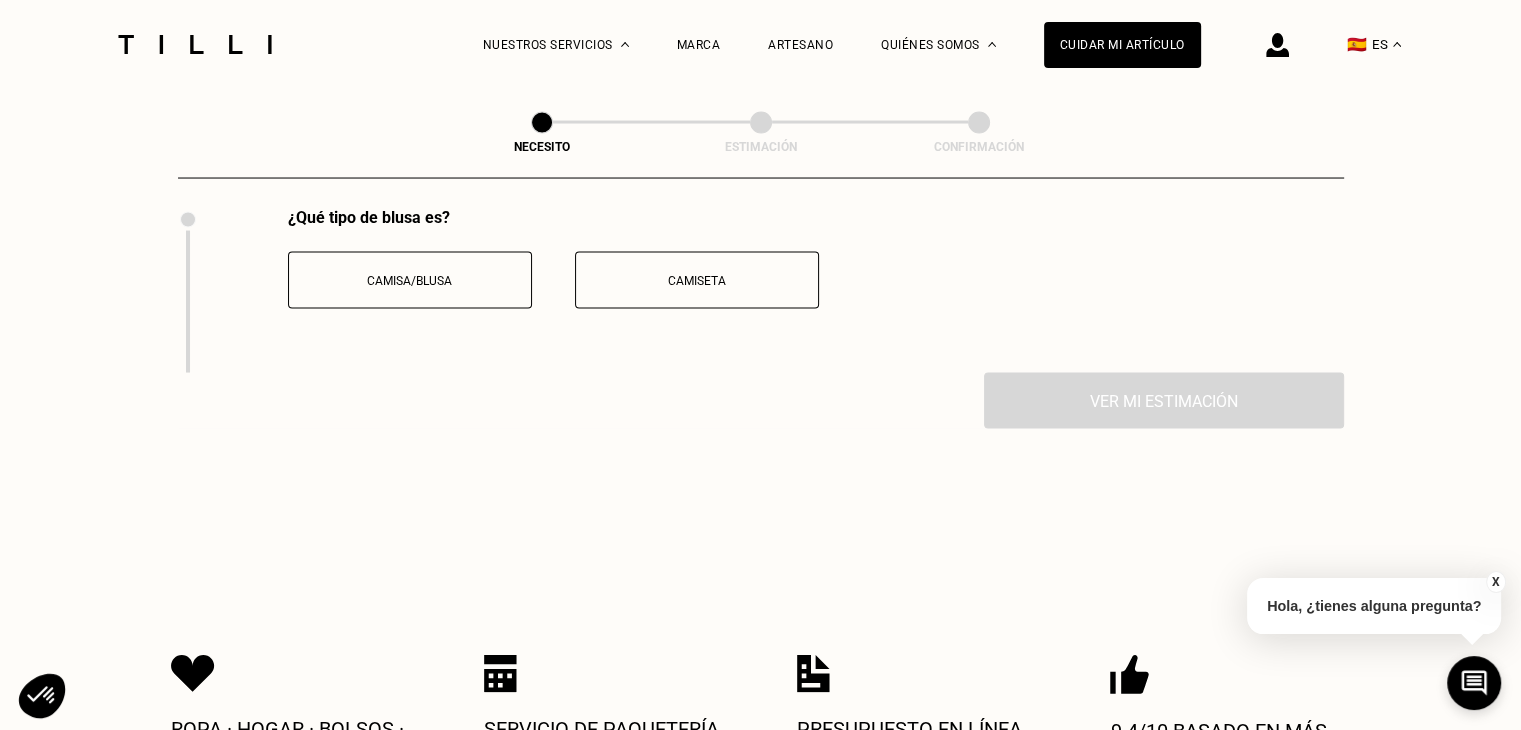 click on "Camisa/Blusa" at bounding box center [410, 281] 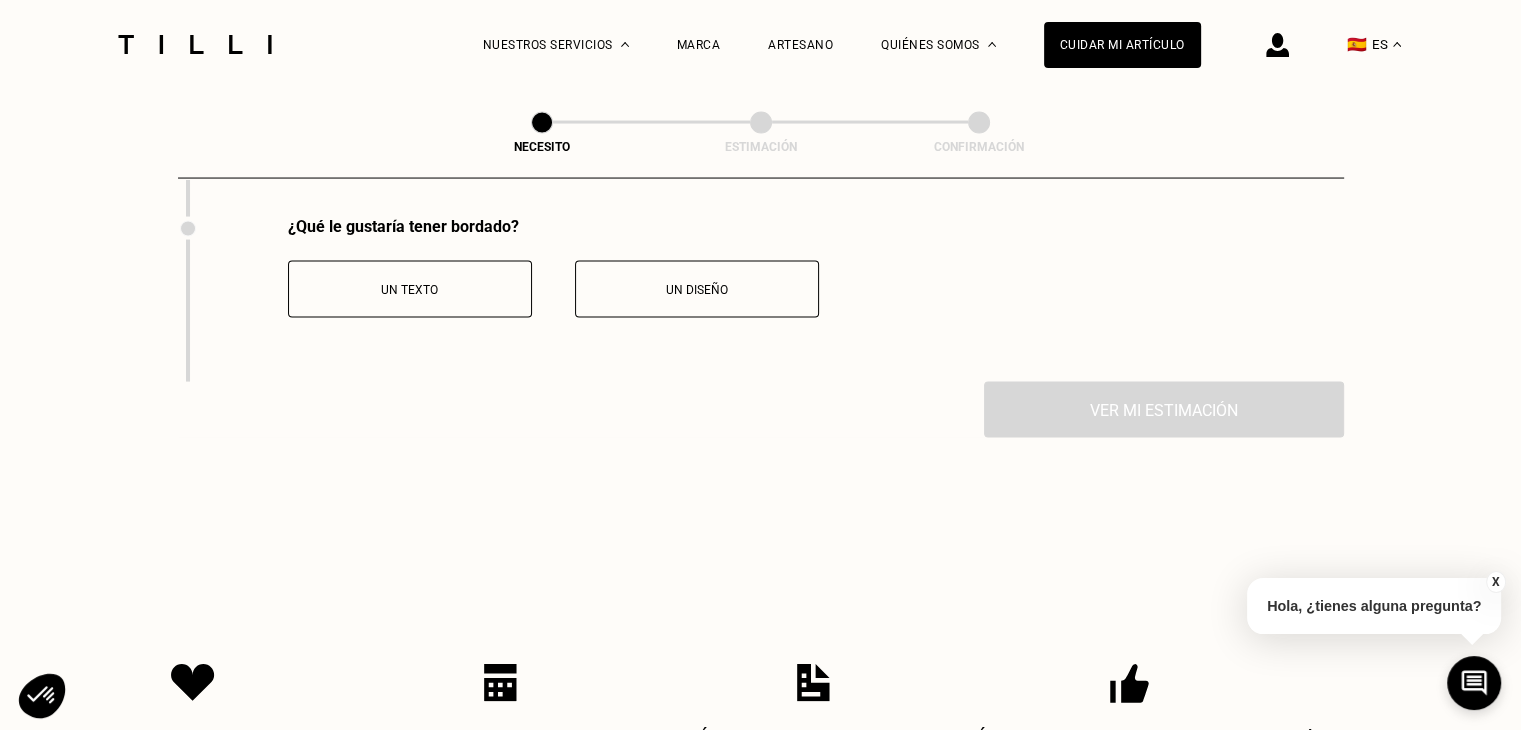 scroll, scrollTop: 4001, scrollLeft: 0, axis: vertical 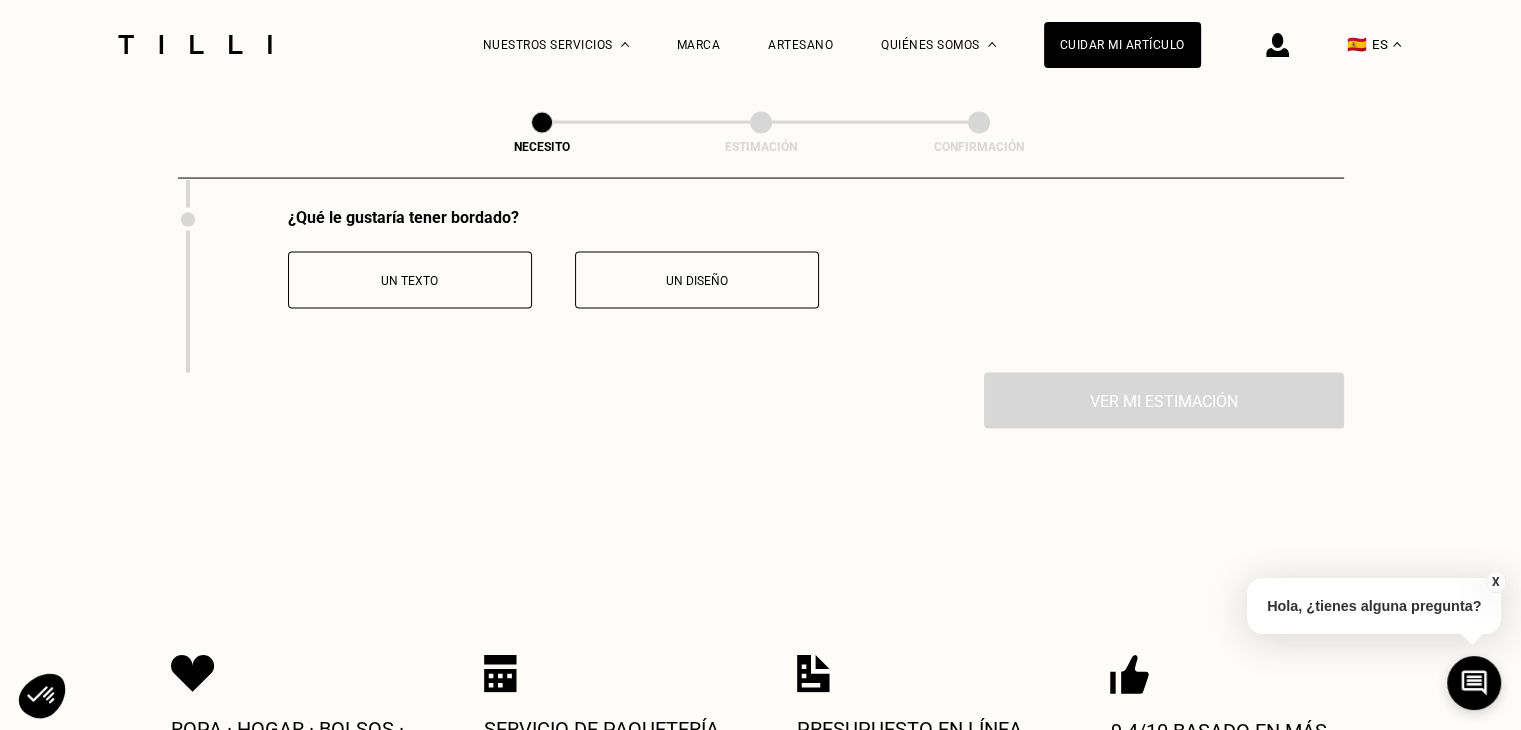 click on "Un diseño" at bounding box center (697, 280) 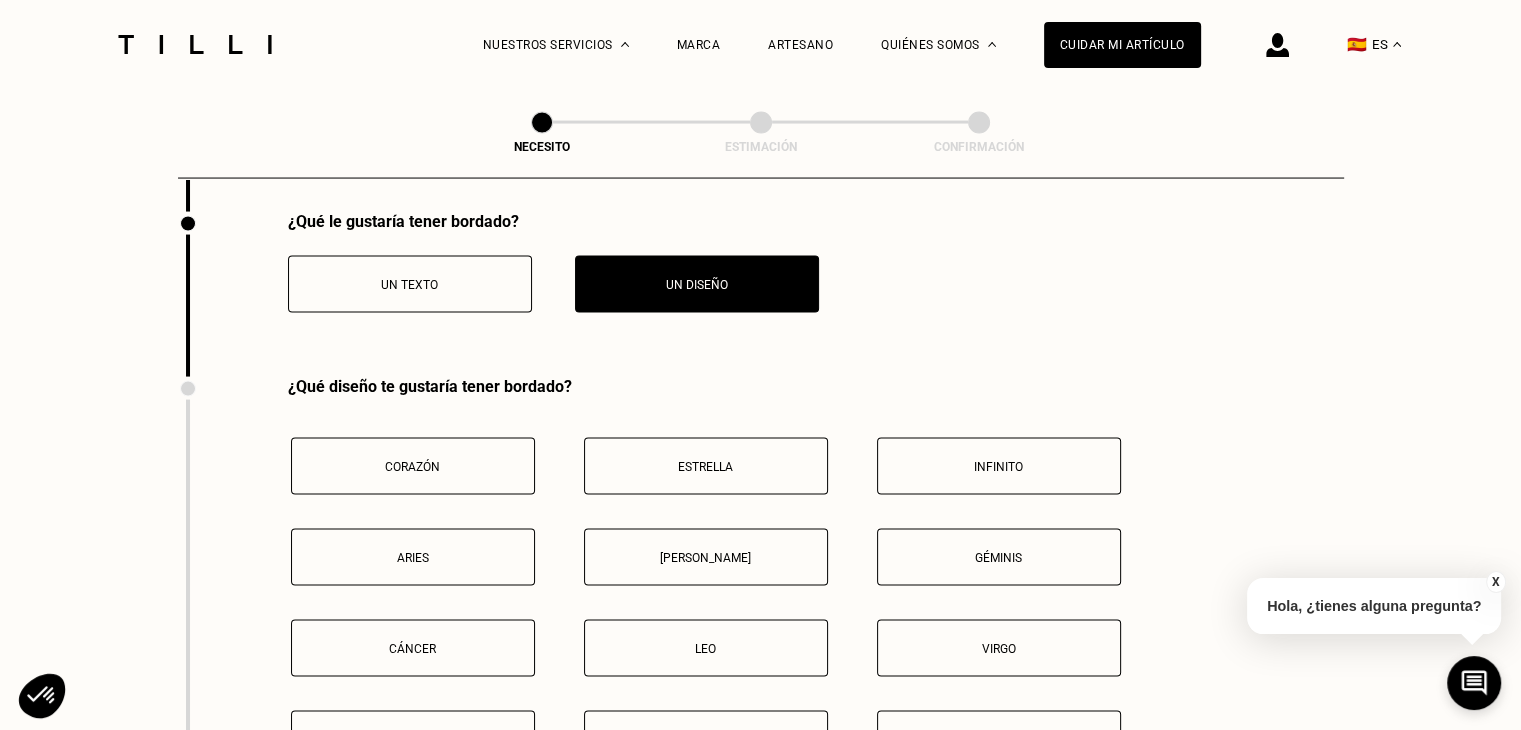 scroll, scrollTop: 3998, scrollLeft: 0, axis: vertical 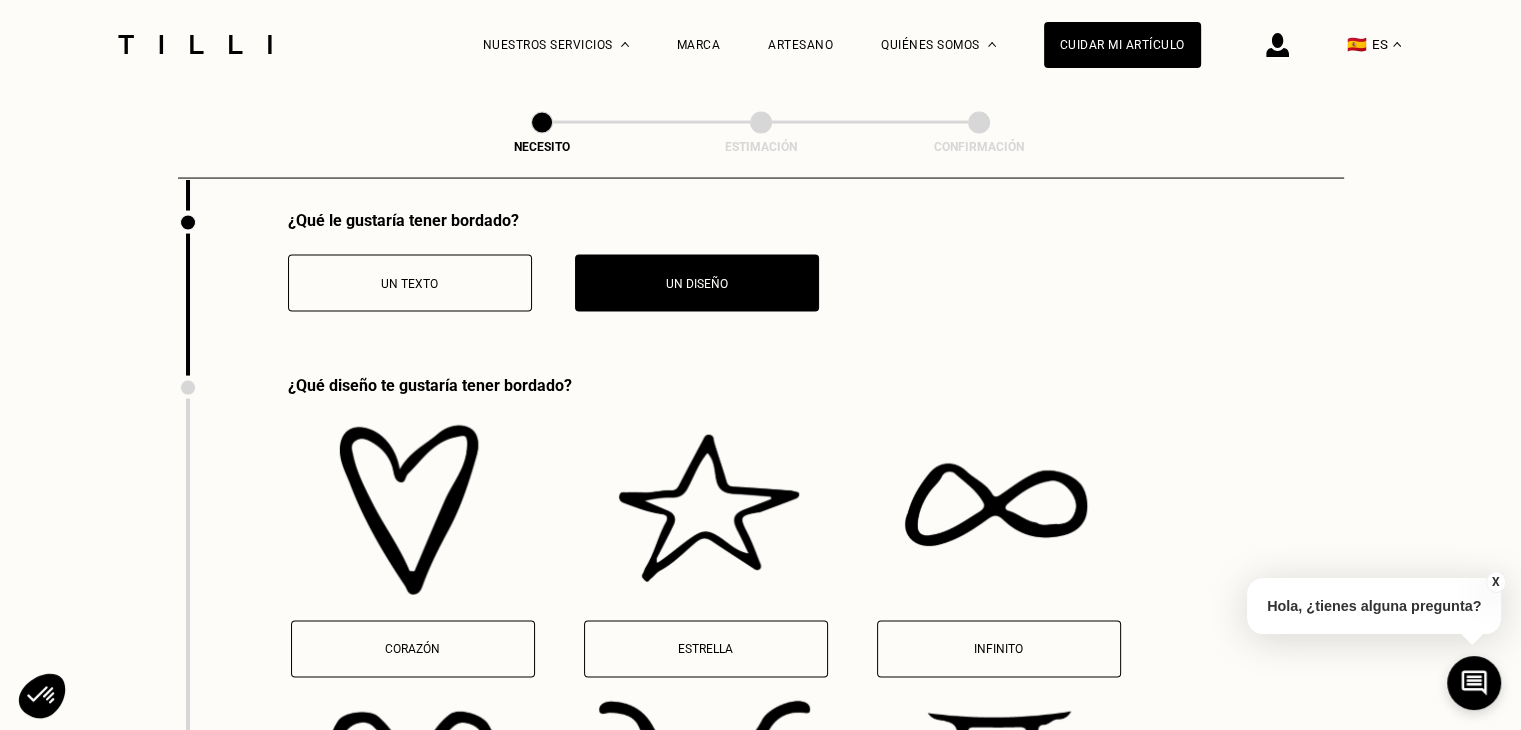click on "Un texto" at bounding box center [410, 283] 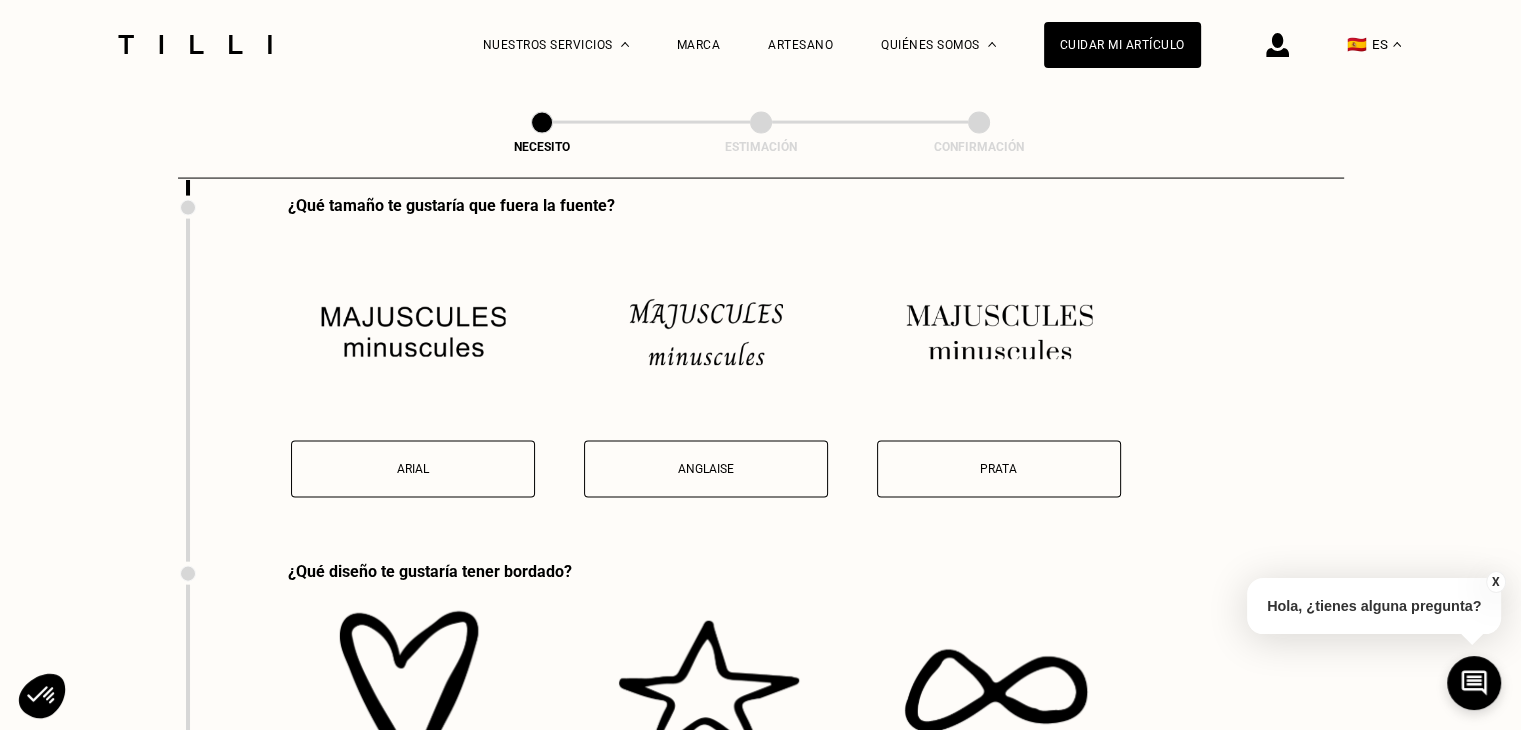 scroll, scrollTop: 4174, scrollLeft: 0, axis: vertical 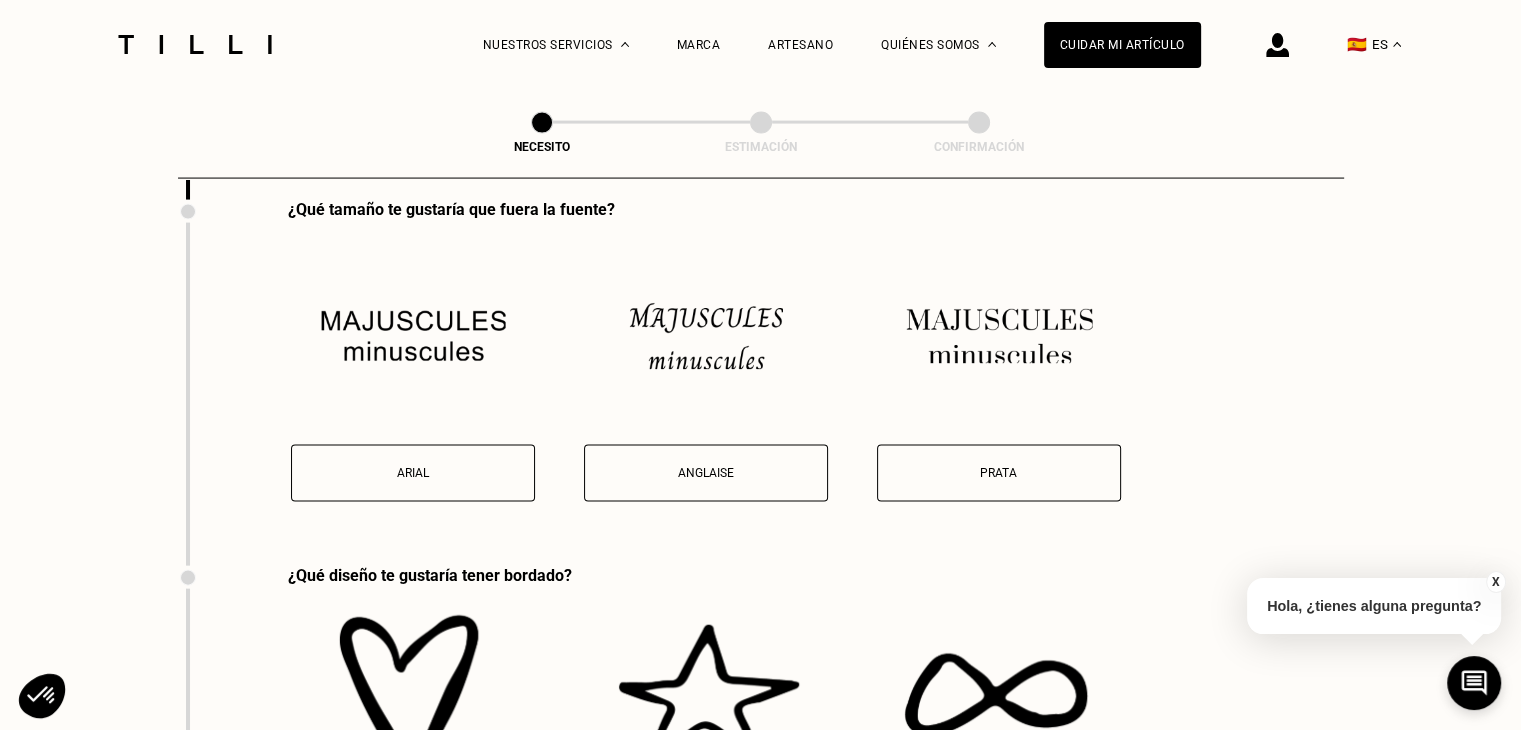 click on "Anglaise" at bounding box center [706, 473] 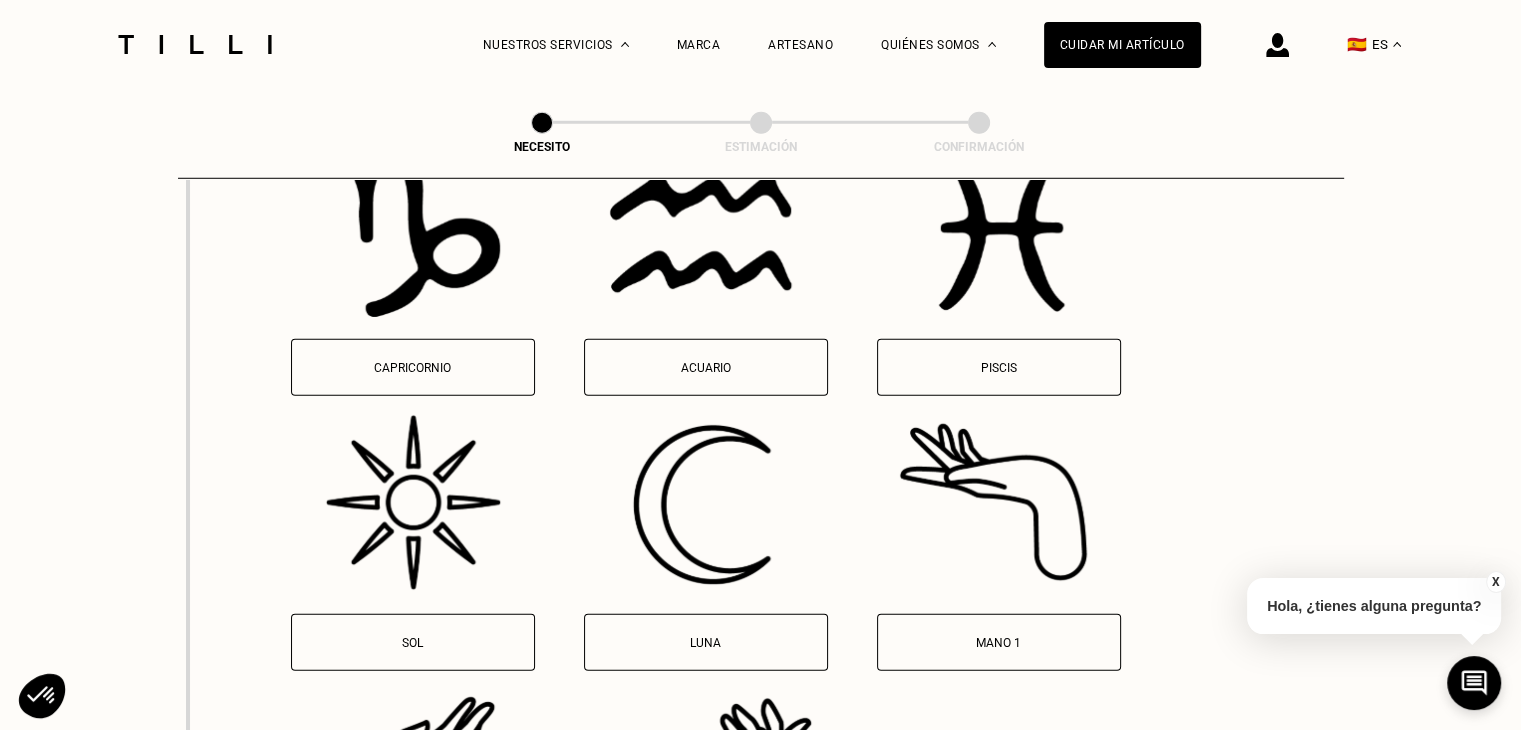 scroll, scrollTop: 5747, scrollLeft: 0, axis: vertical 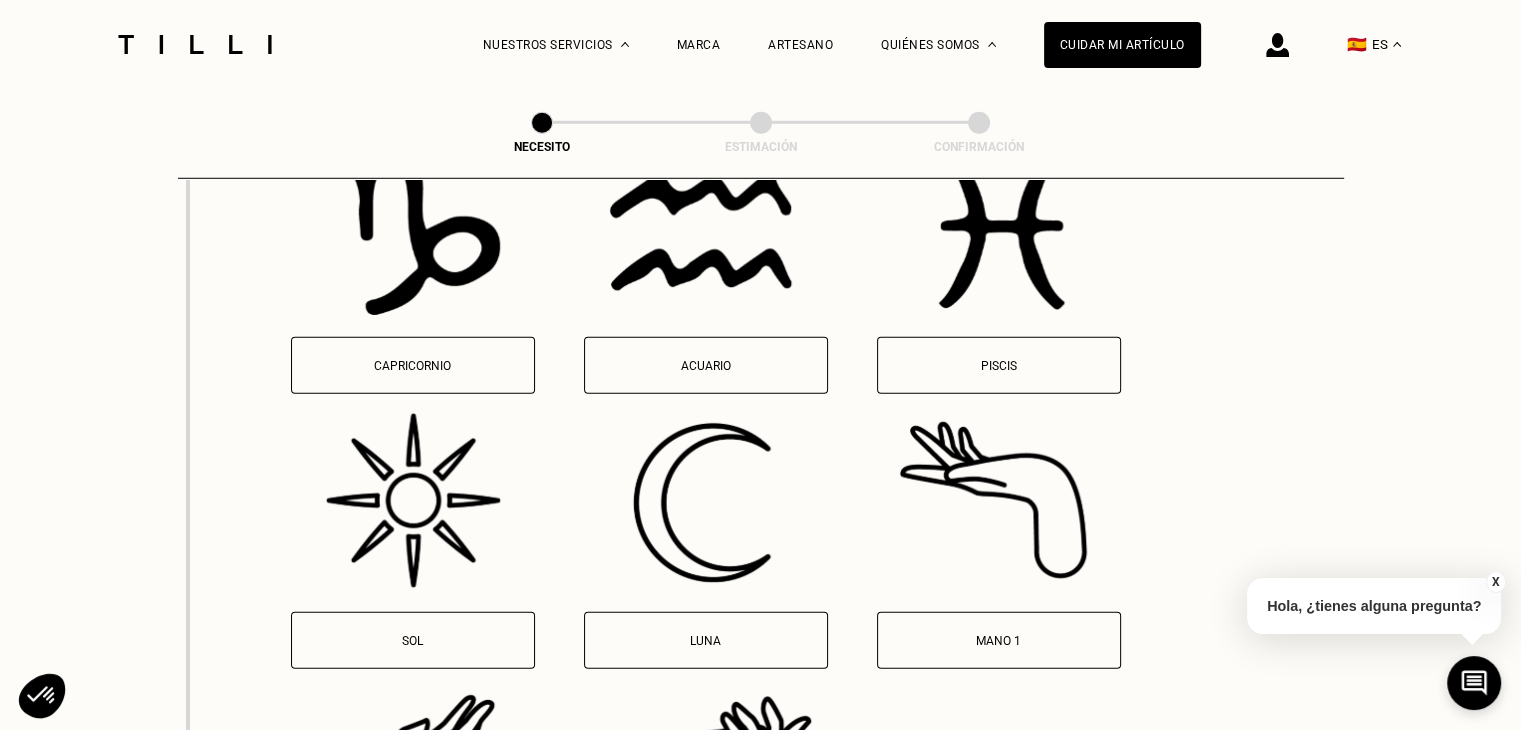 click at bounding box center (413, 503) 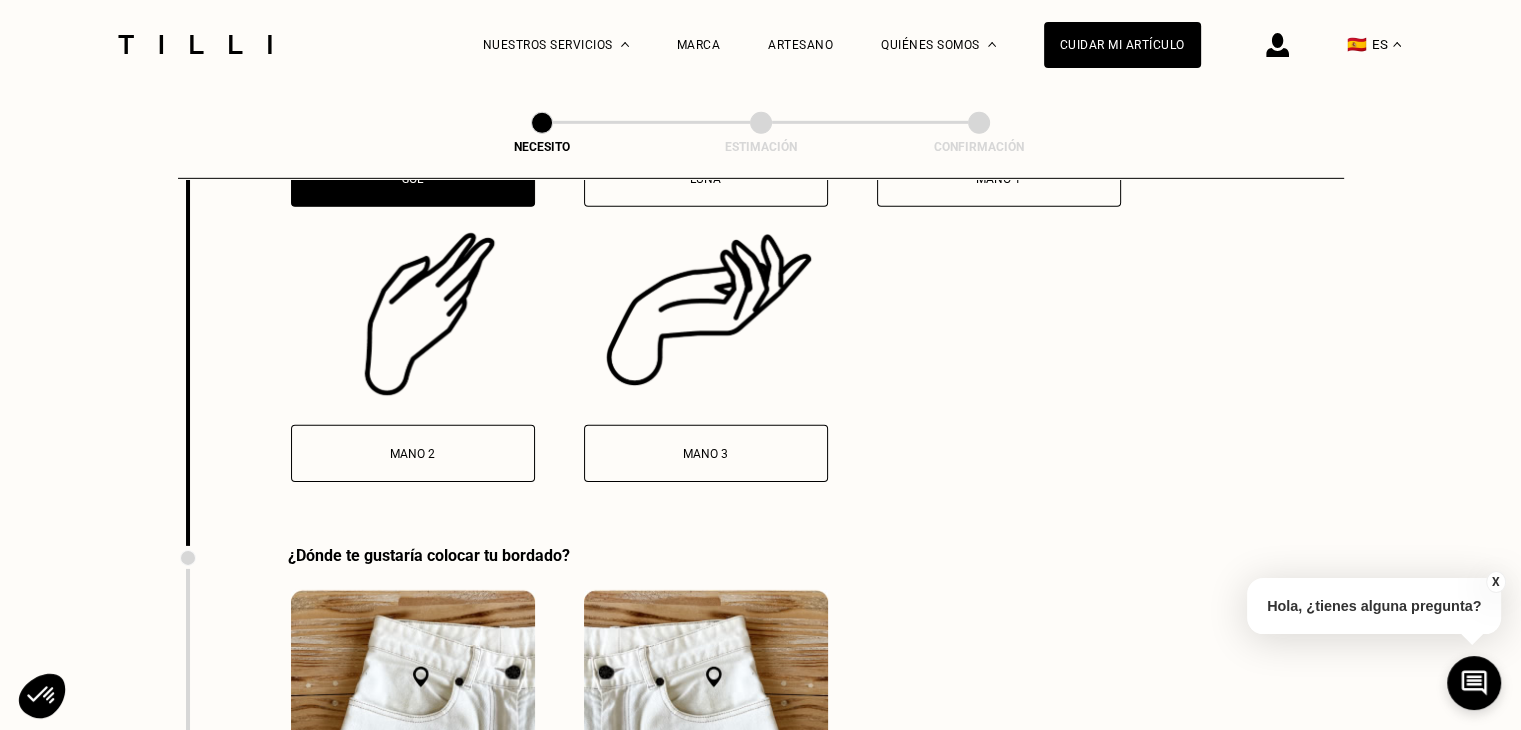 scroll, scrollTop: 6143, scrollLeft: 0, axis: vertical 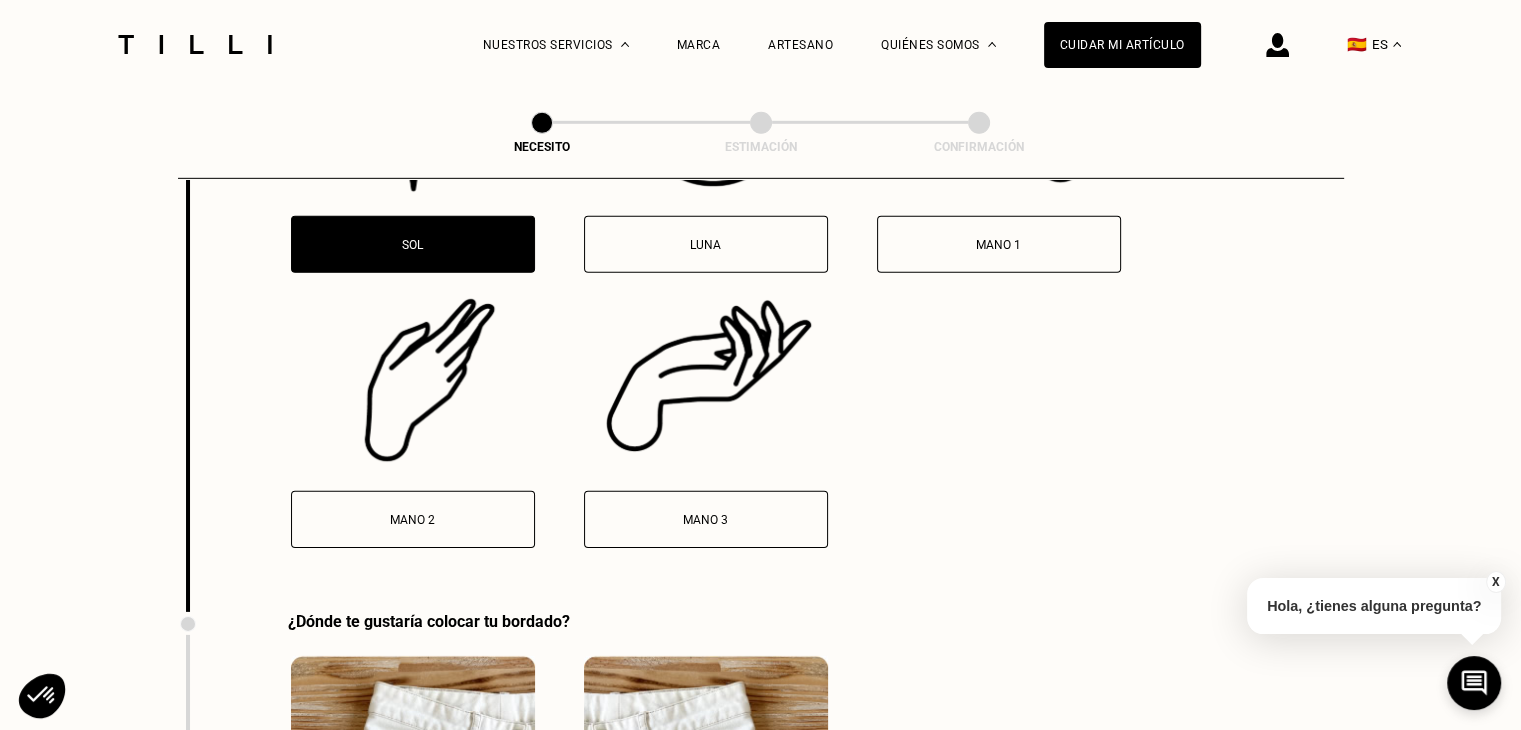 click on "Luna" at bounding box center [706, 144] 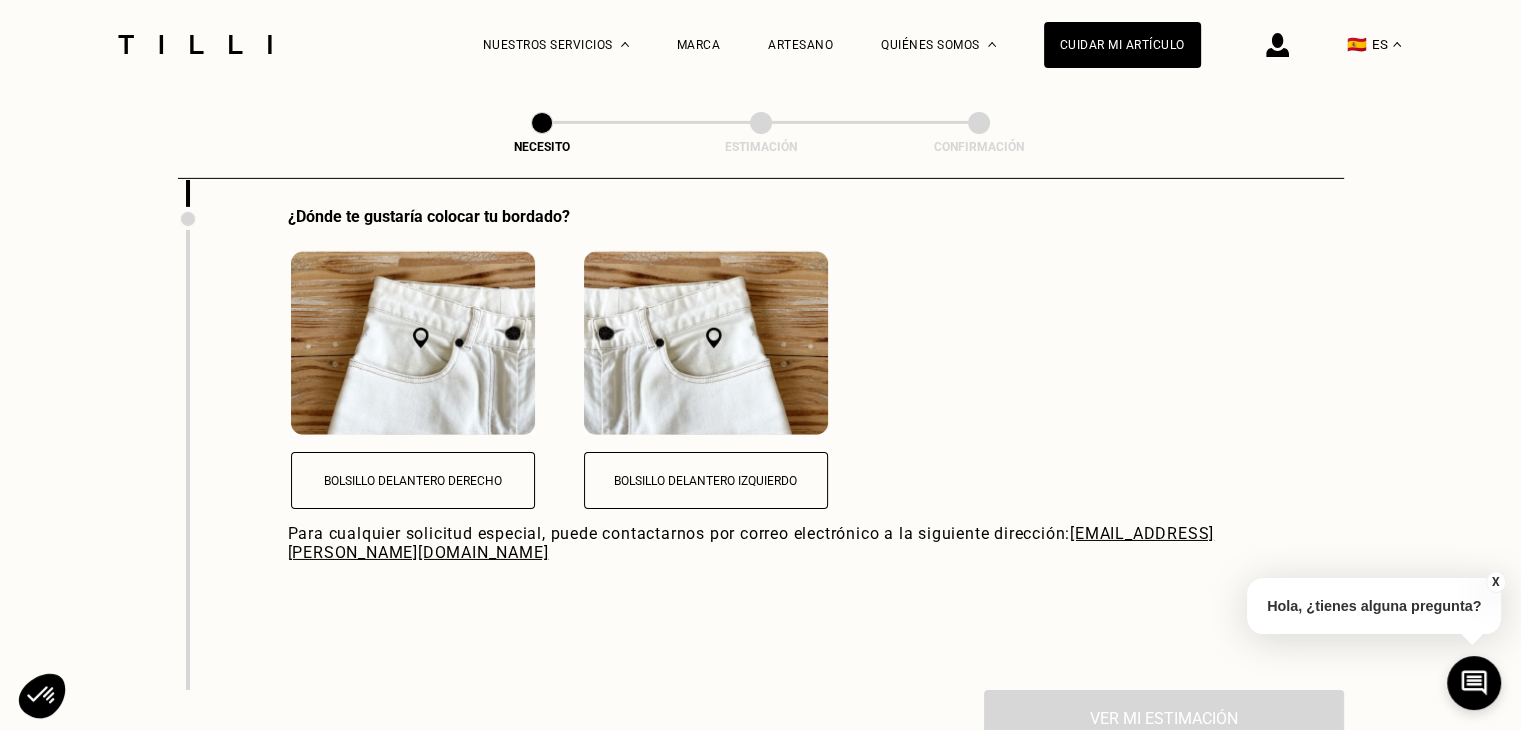 scroll, scrollTop: 6618, scrollLeft: 0, axis: vertical 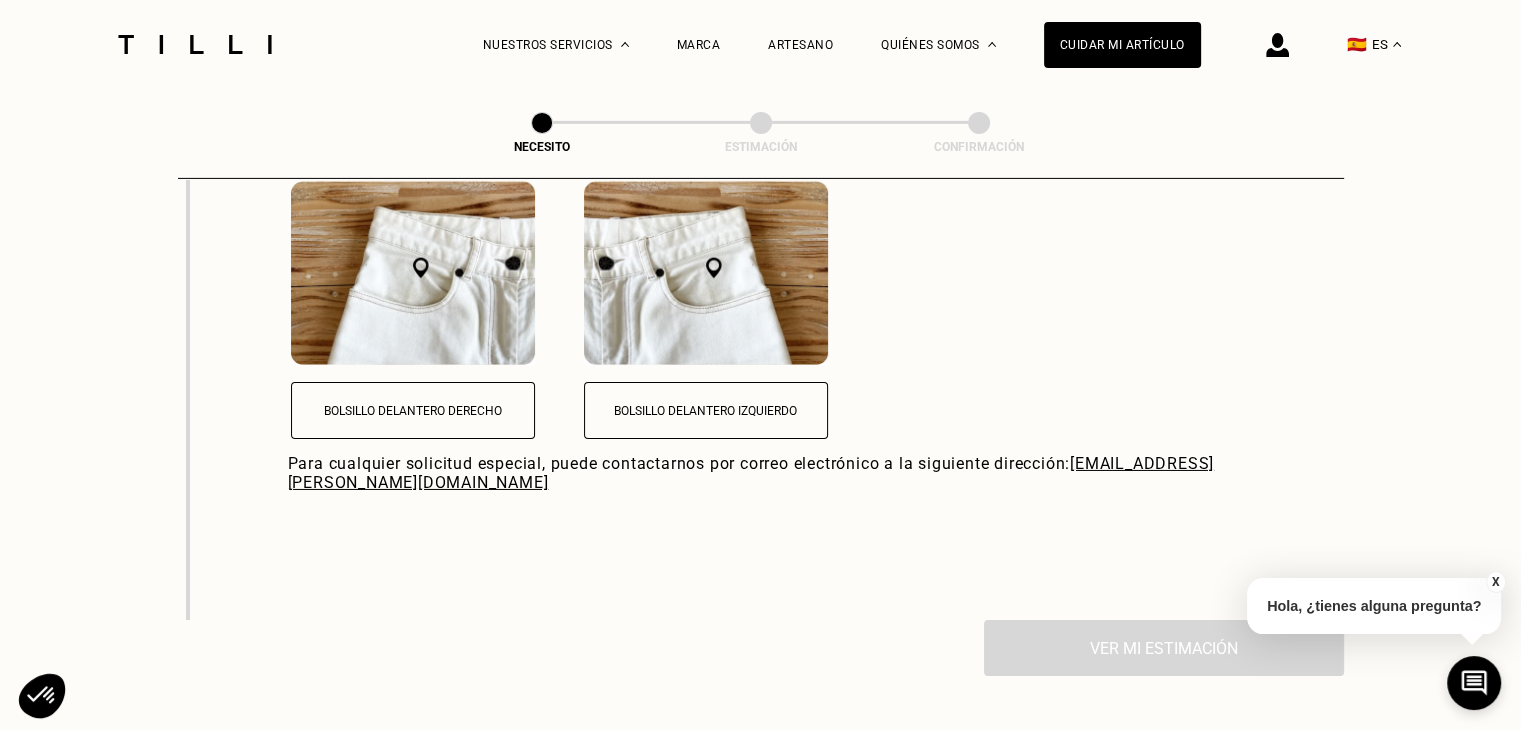 click on "Bolsillo delantero izquierdo" at bounding box center (706, 410) 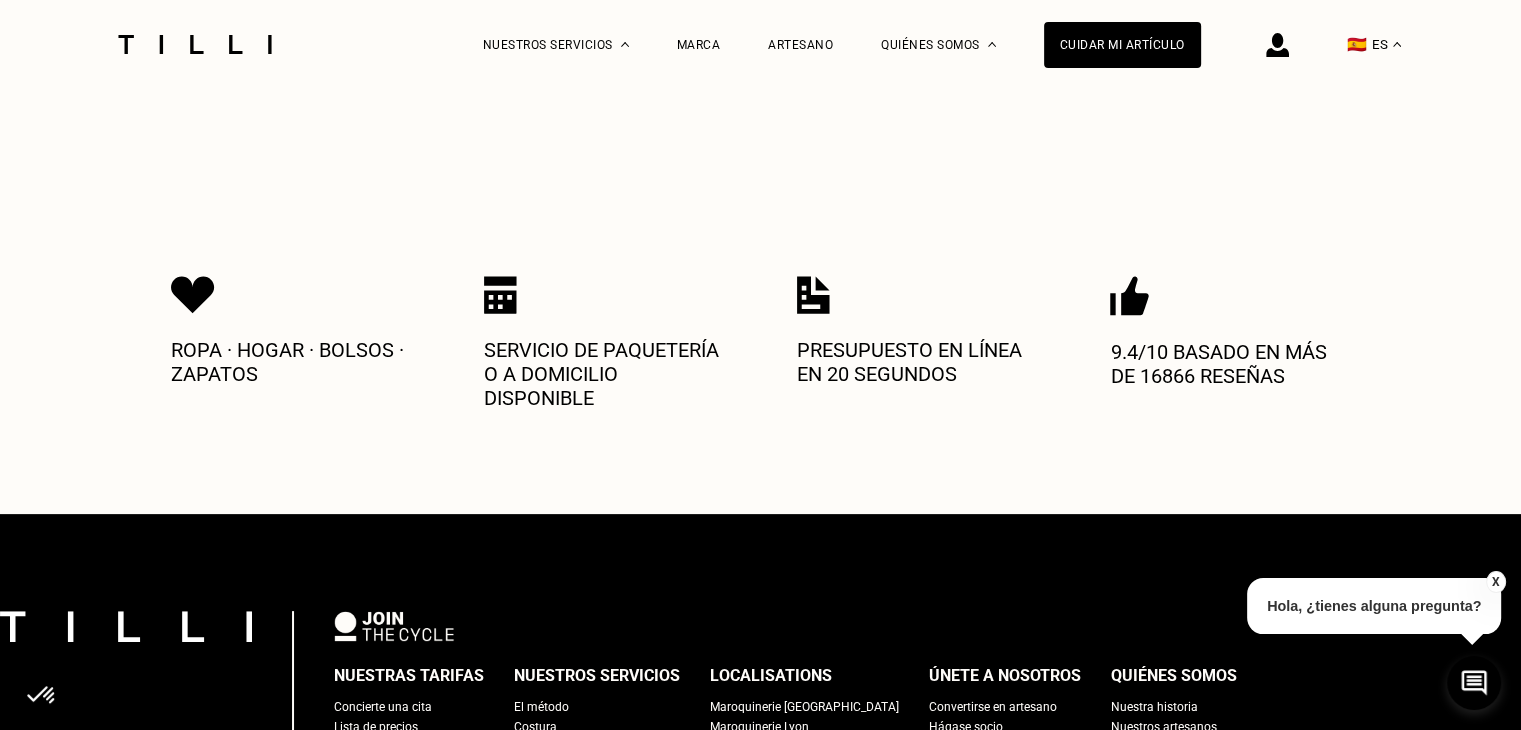 scroll, scrollTop: 8204, scrollLeft: 0, axis: vertical 